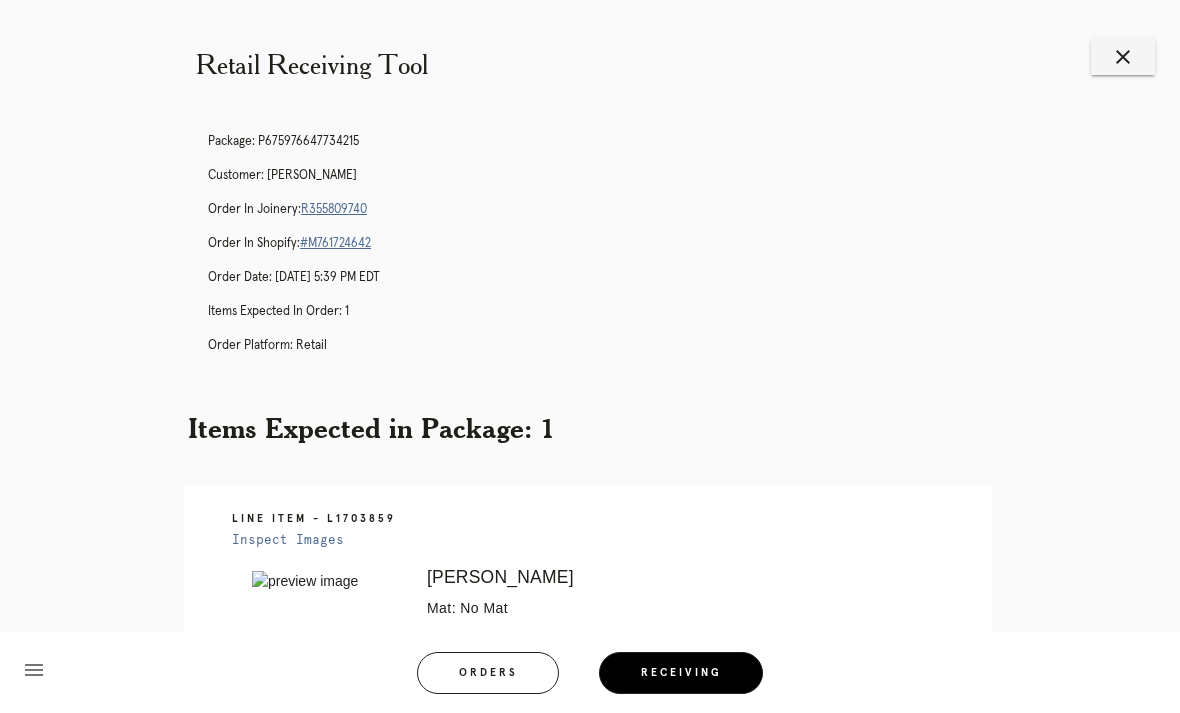 scroll, scrollTop: 0, scrollLeft: 0, axis: both 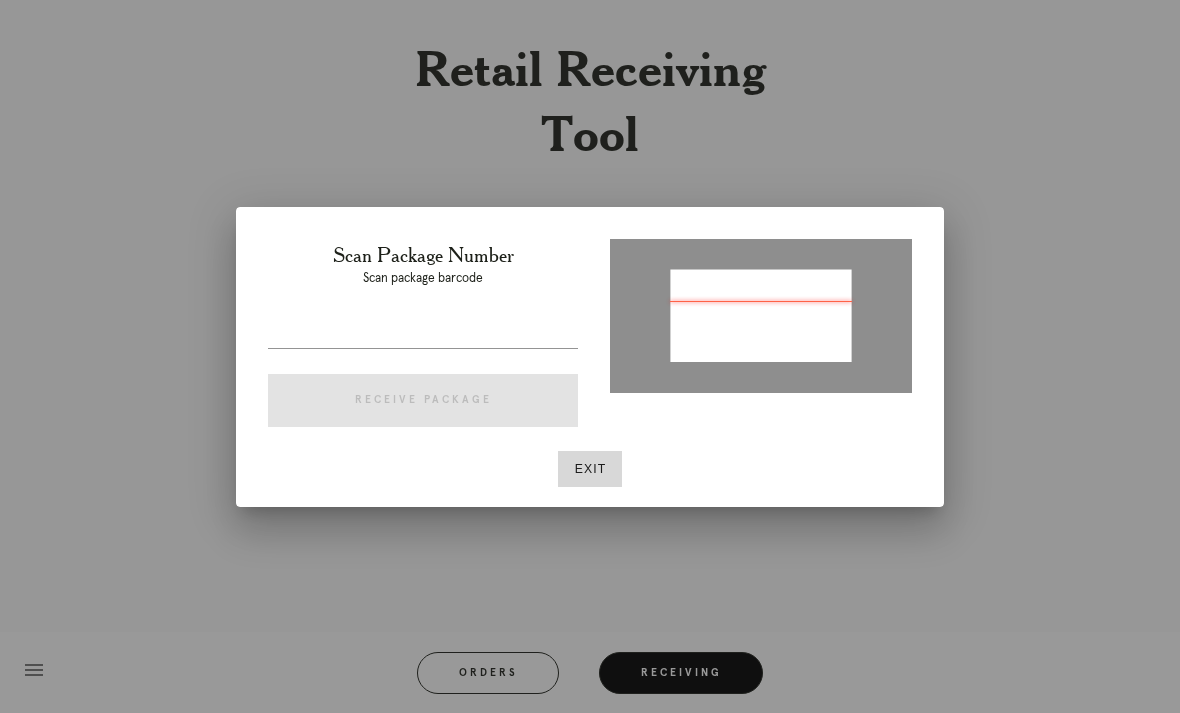 click on "Exit" at bounding box center (590, 469) 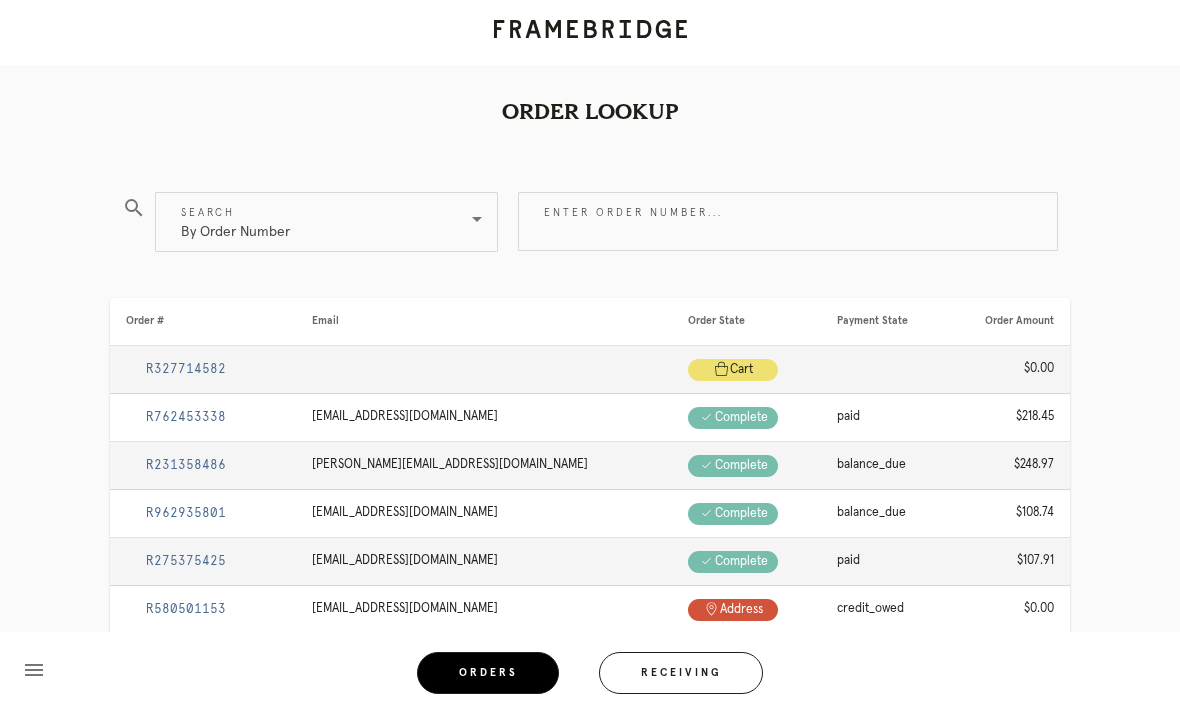 click on "Enter order number..." at bounding box center [788, 221] 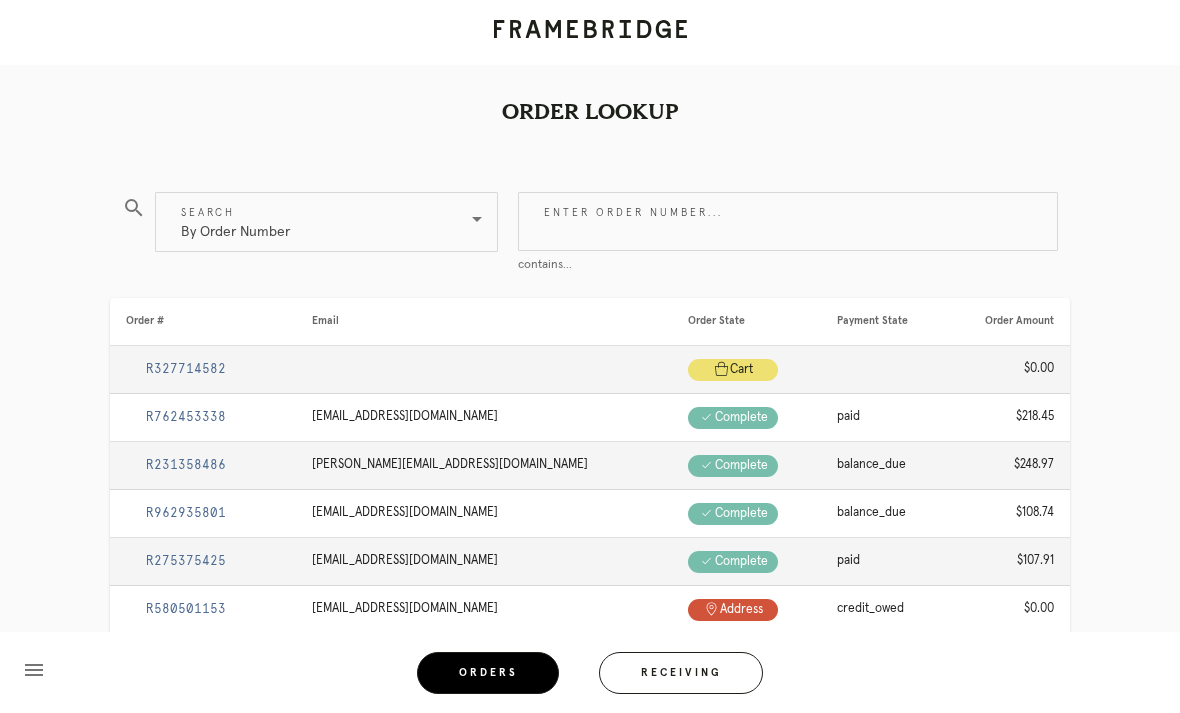 click on "By Order Number" at bounding box center [235, 222] 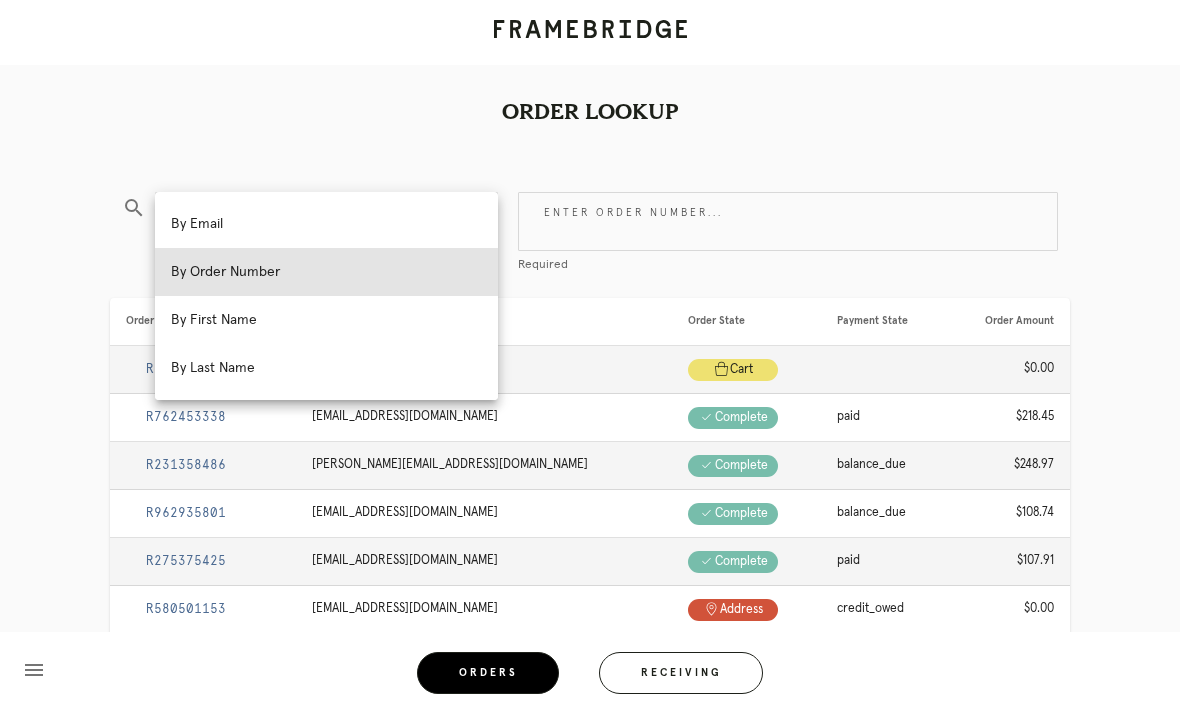click on "Order Lookup" at bounding box center [590, 76] 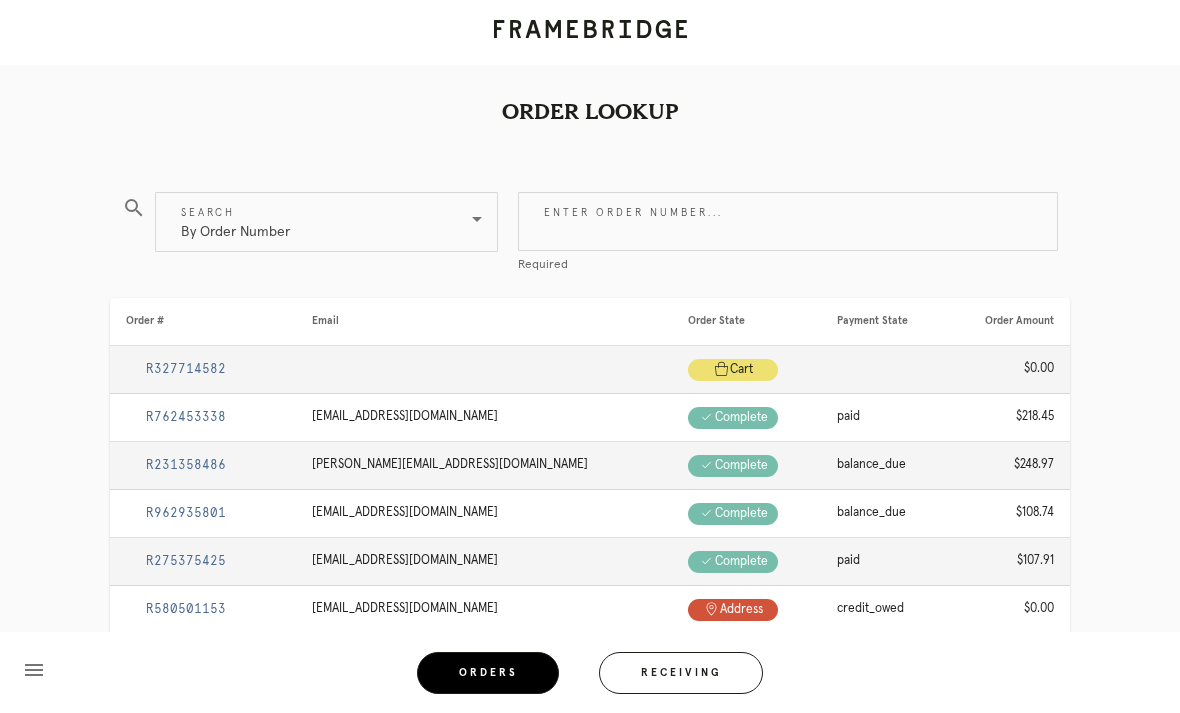 click on "Enter order number..." at bounding box center (788, 221) 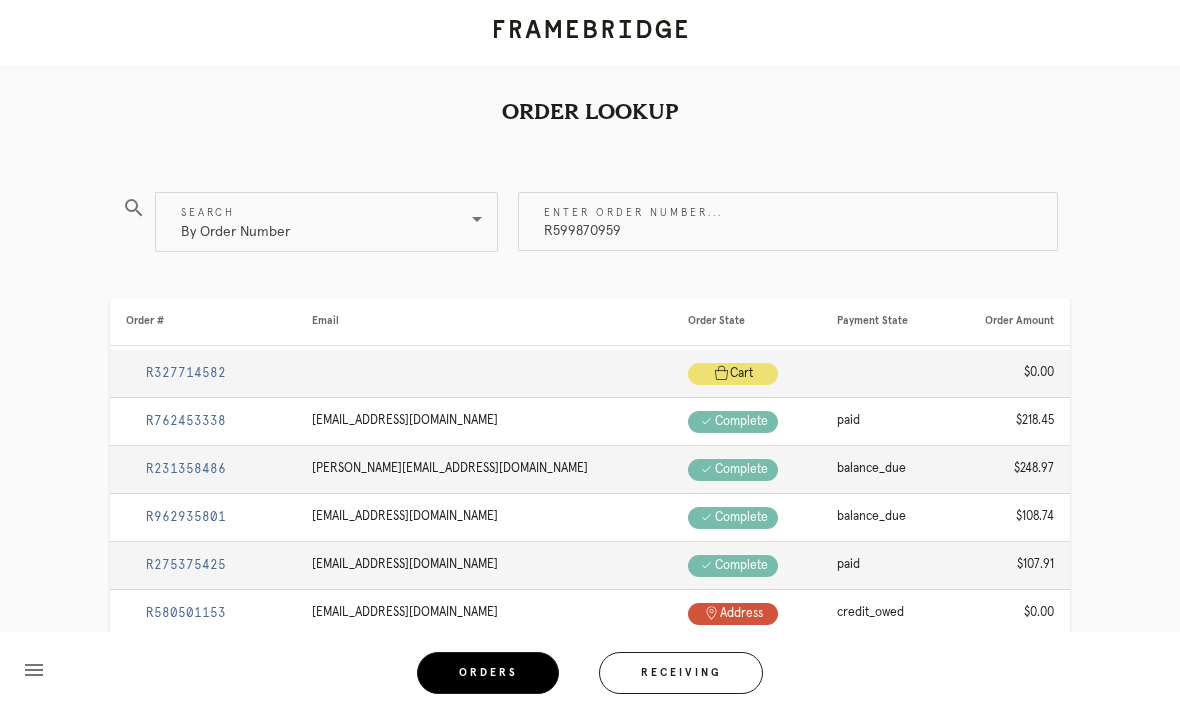 click on "R599870959" at bounding box center [788, 221] 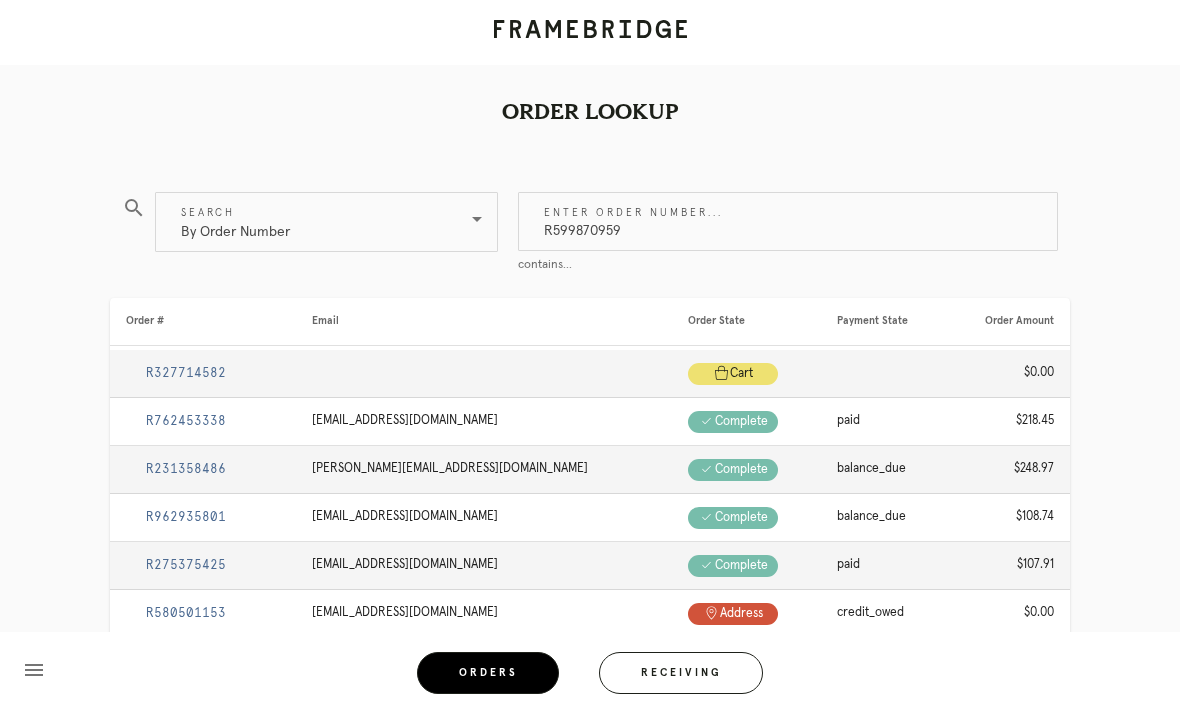 type on "R599870959" 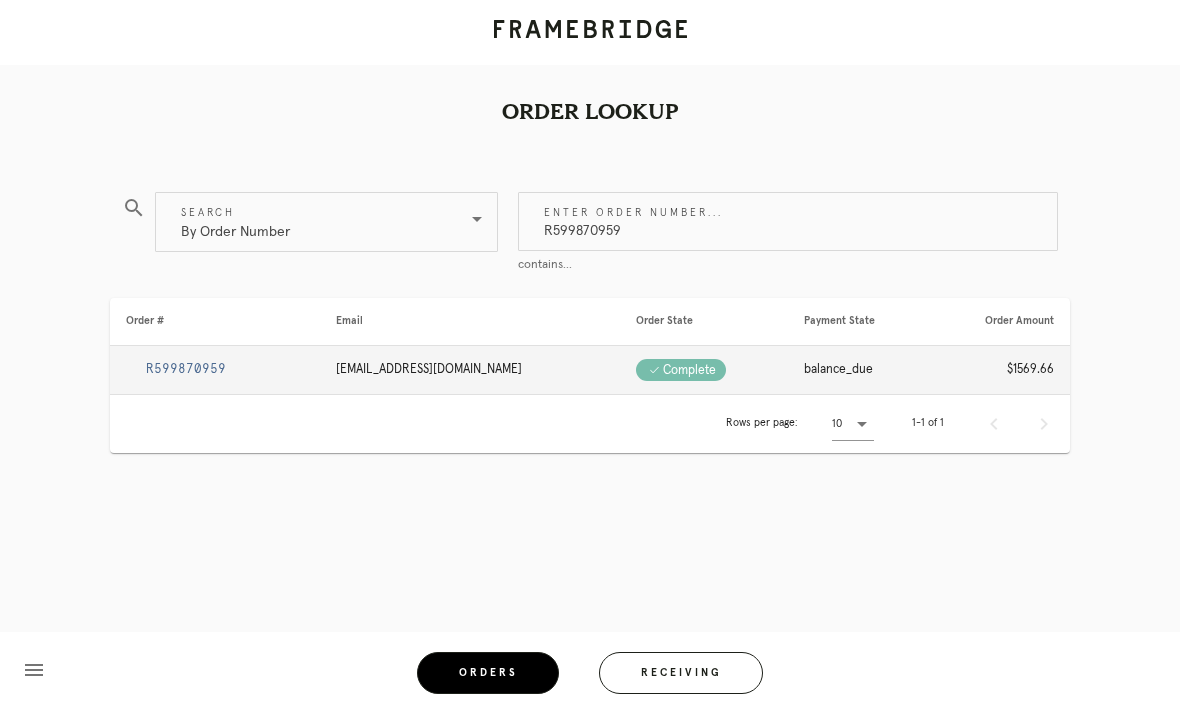 click on "R599870959" at bounding box center (186, 369) 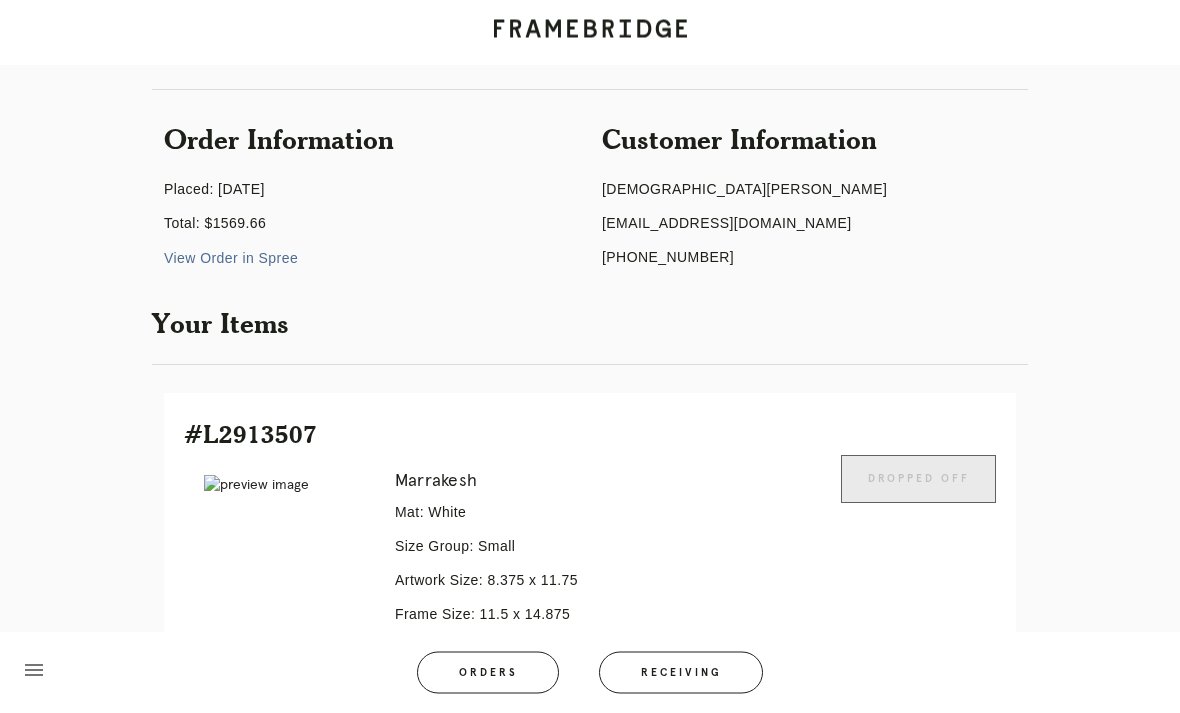 scroll, scrollTop: 0, scrollLeft: 0, axis: both 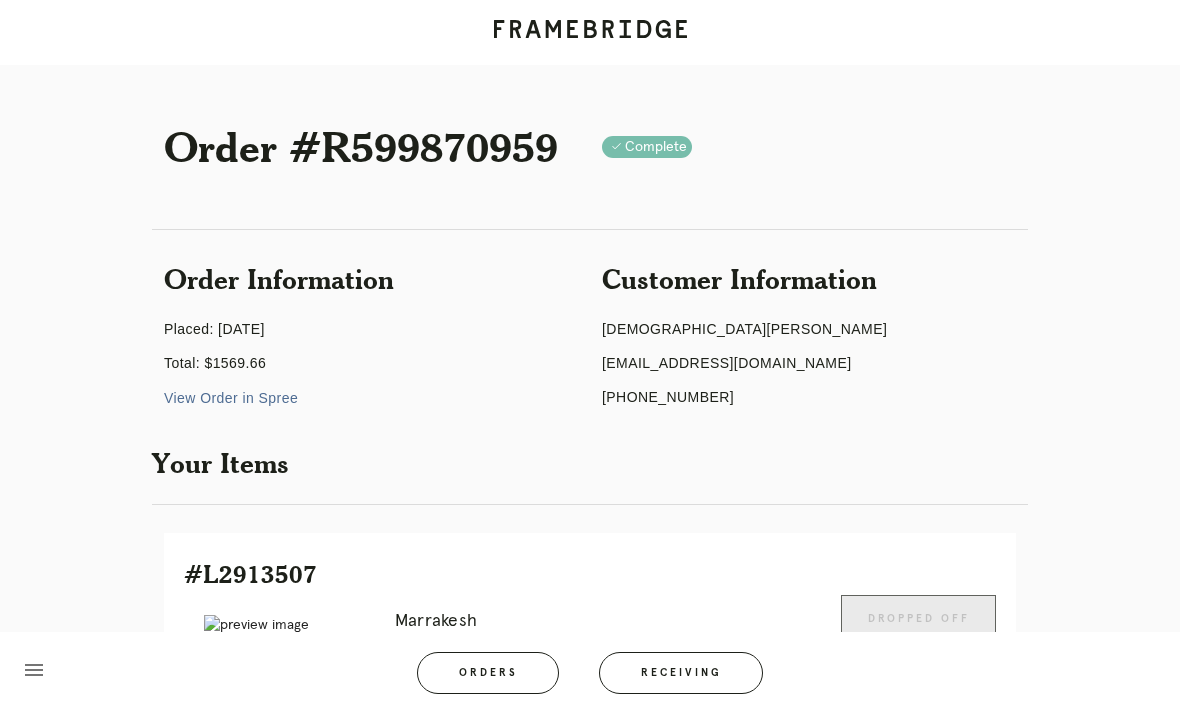click on "View Order in Spree" at bounding box center (231, 398) 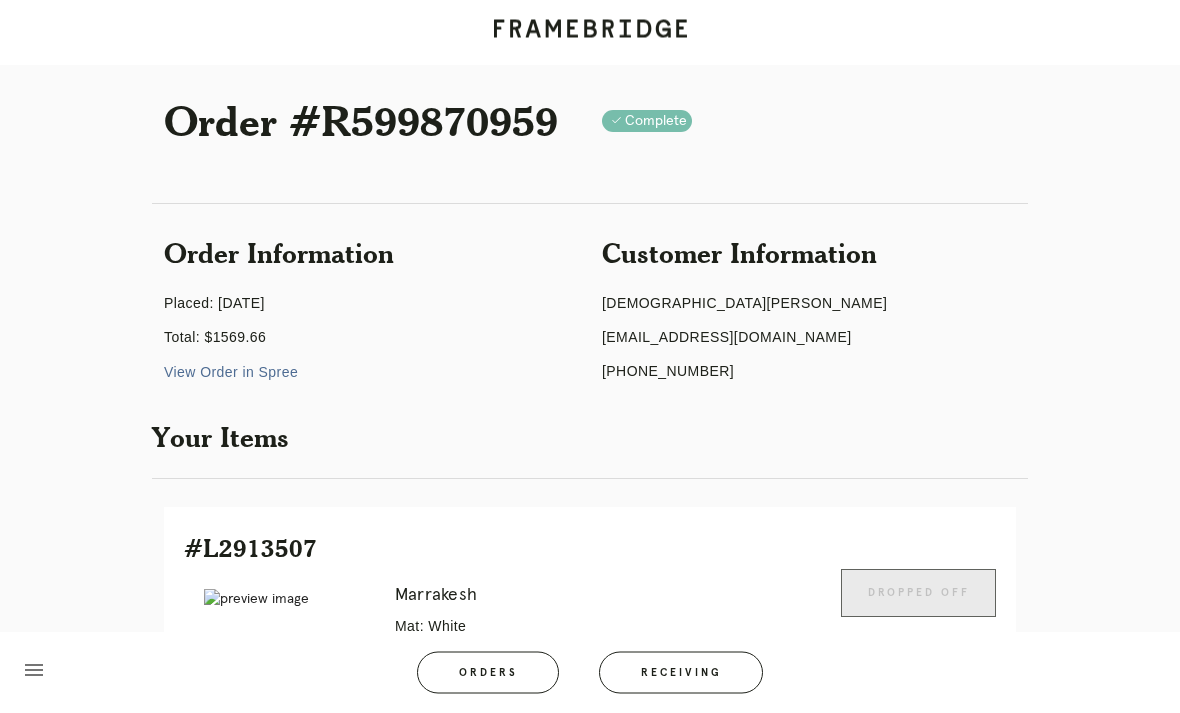scroll, scrollTop: 0, scrollLeft: 0, axis: both 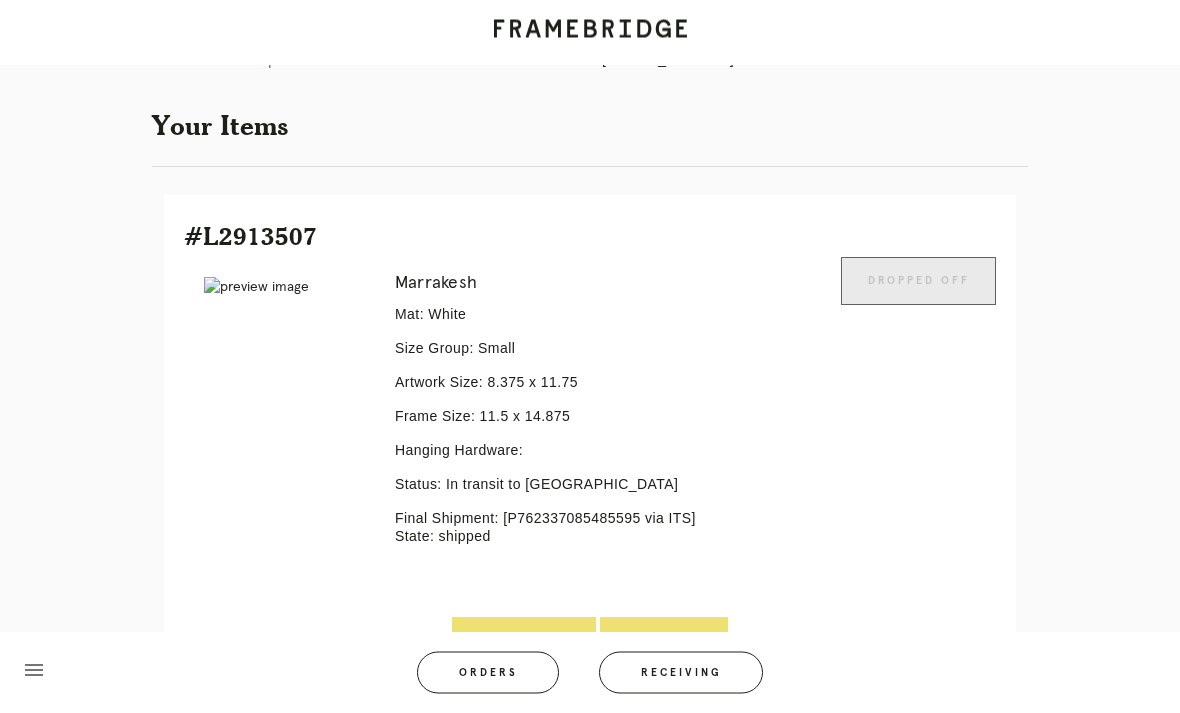 click on "Marrakesh
Mat: White
Size Group: Small
Artwork Size:
8.375
x
11.75
Frame Size:
11.5
x
14.875
Hanging Hardware:
Status:
In transit to Winnetka
Final Shipment:
[P762337085485595 via ITS] State: shipped" at bounding box center (556, 438) 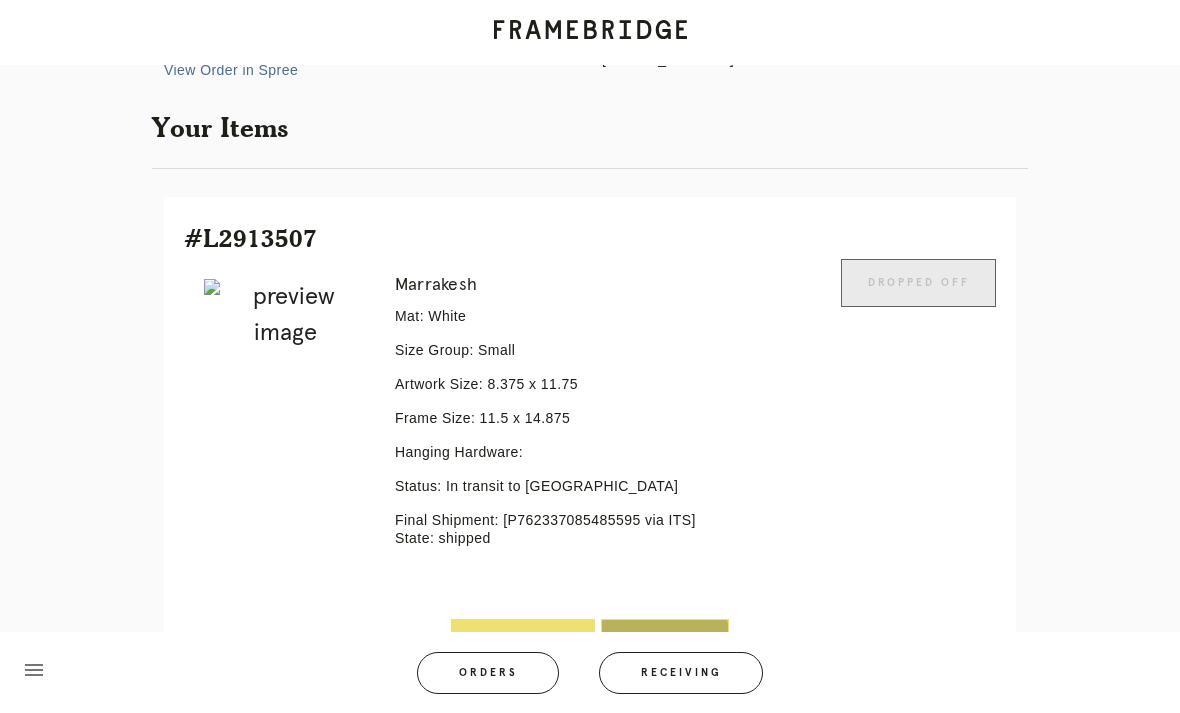scroll, scrollTop: 0, scrollLeft: 0, axis: both 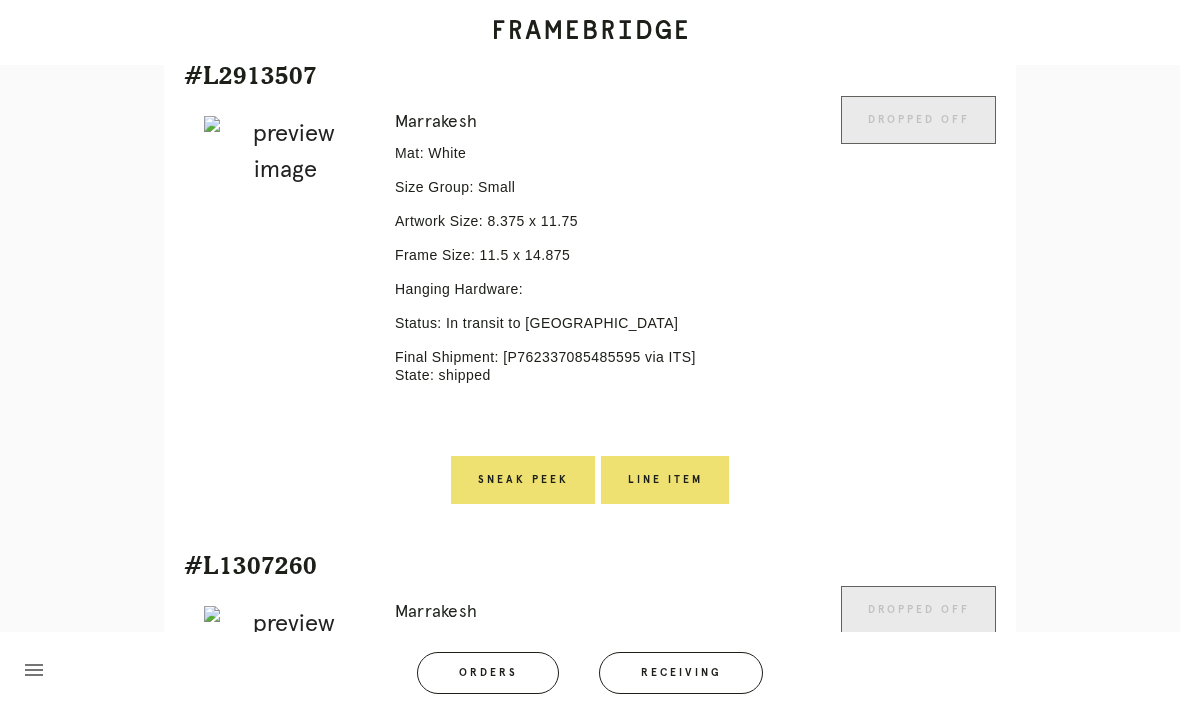 click on "Dropped off" at bounding box center [918, 276] 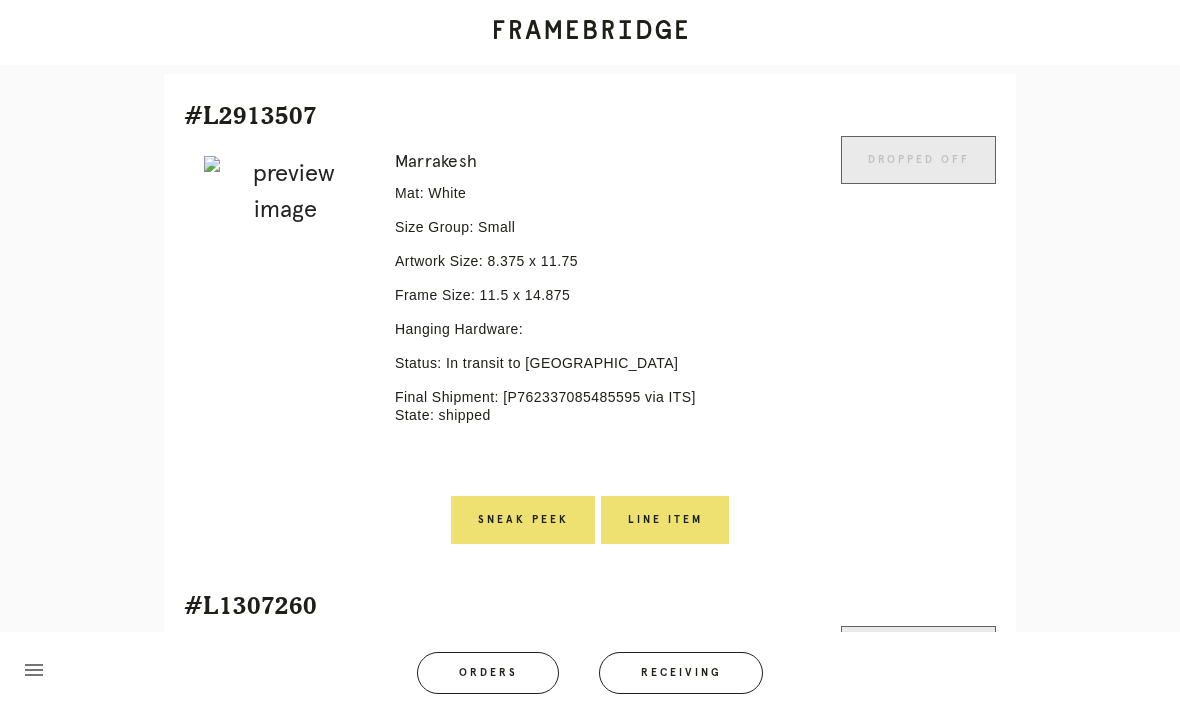 scroll, scrollTop: 419, scrollLeft: 0, axis: vertical 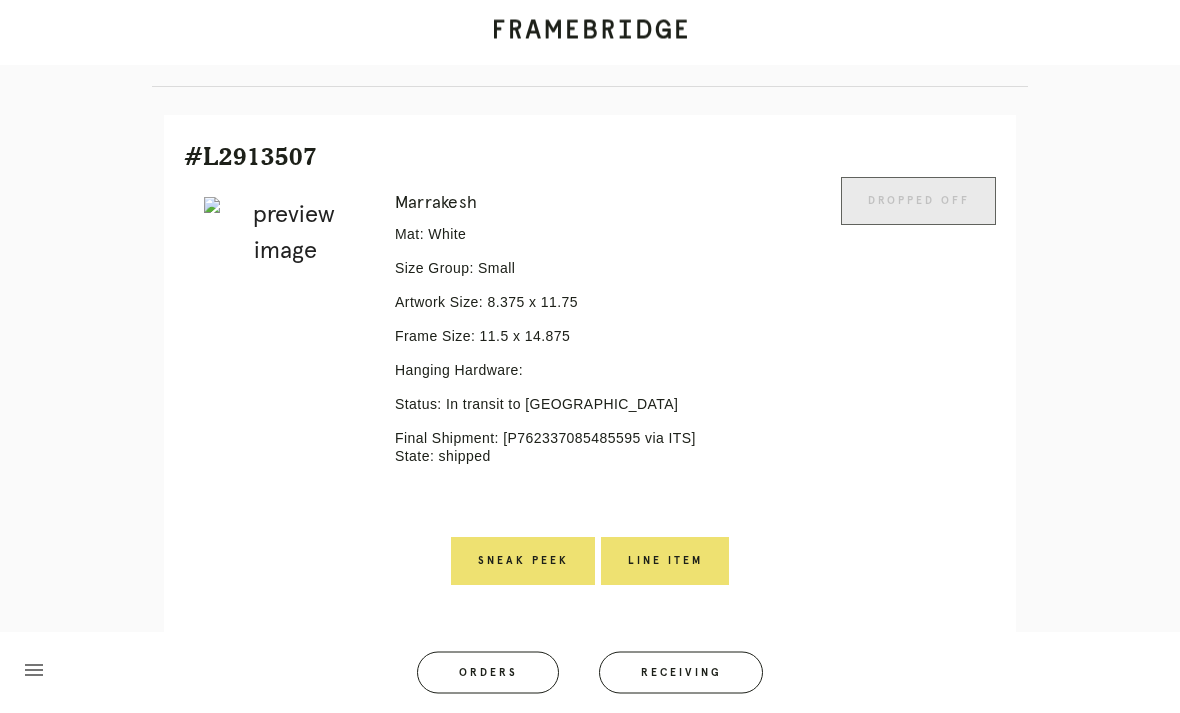 click on "Error retreiving frame spec #9603408" at bounding box center [285, 358] 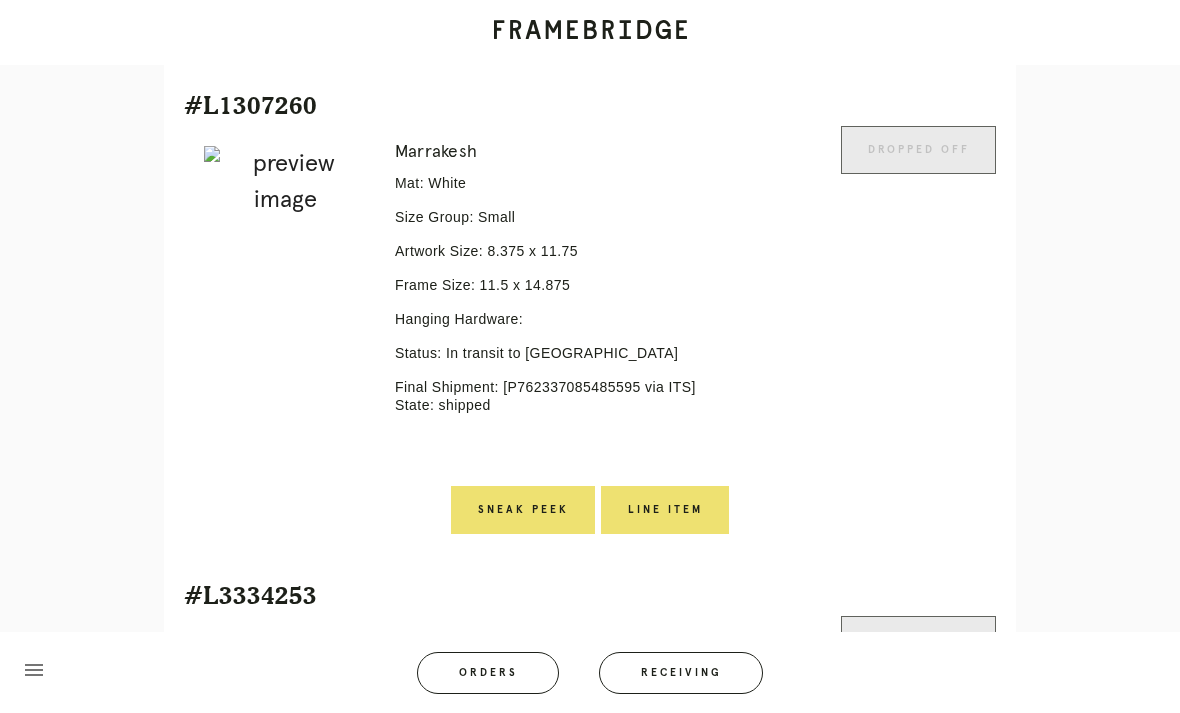 scroll, scrollTop: 1003, scrollLeft: 0, axis: vertical 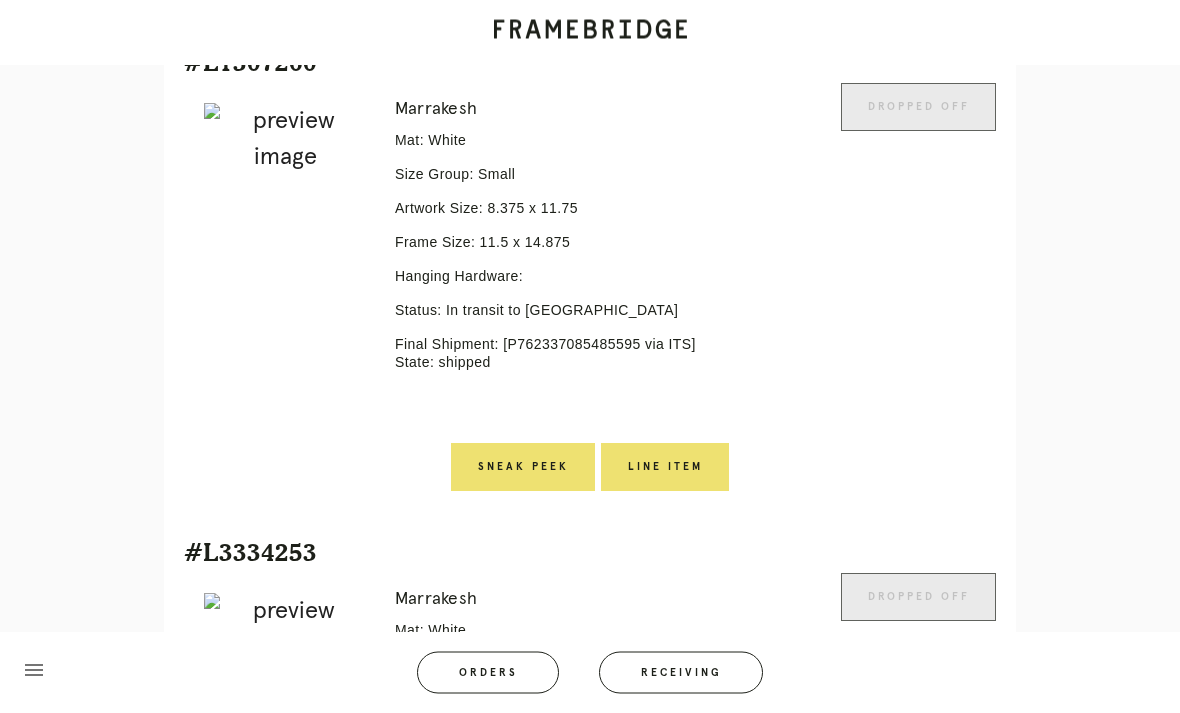 click on "Dropped off" at bounding box center [918, 264] 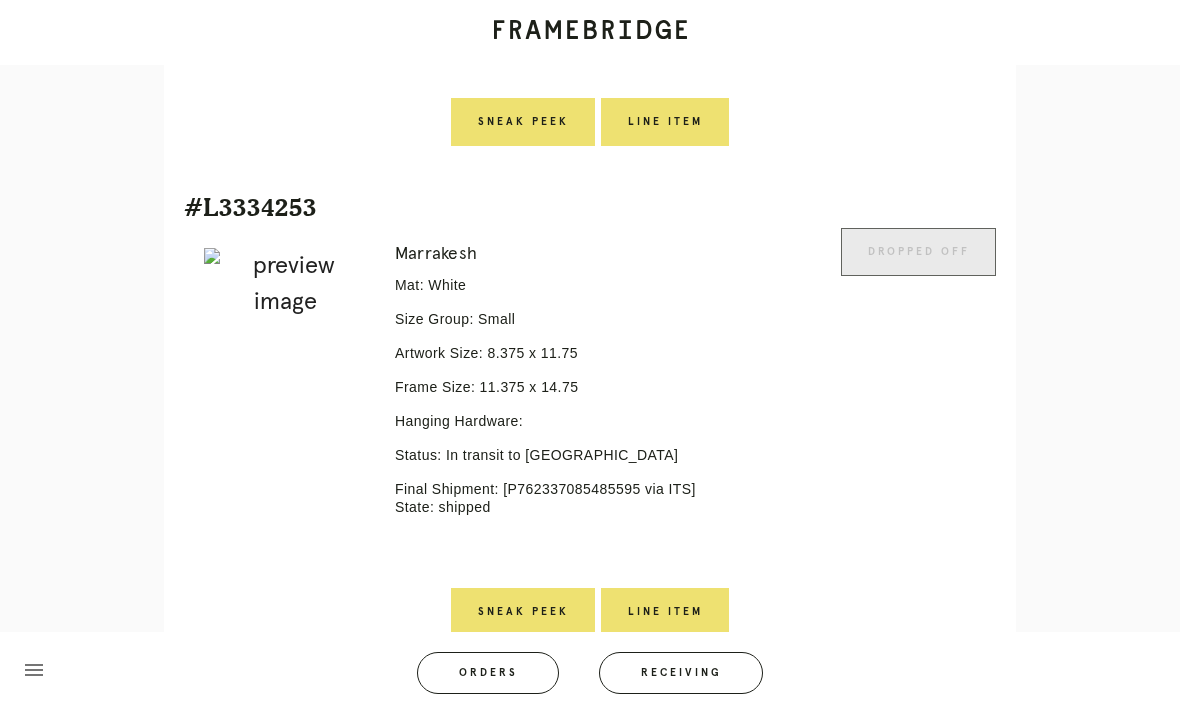 scroll, scrollTop: 1259, scrollLeft: 0, axis: vertical 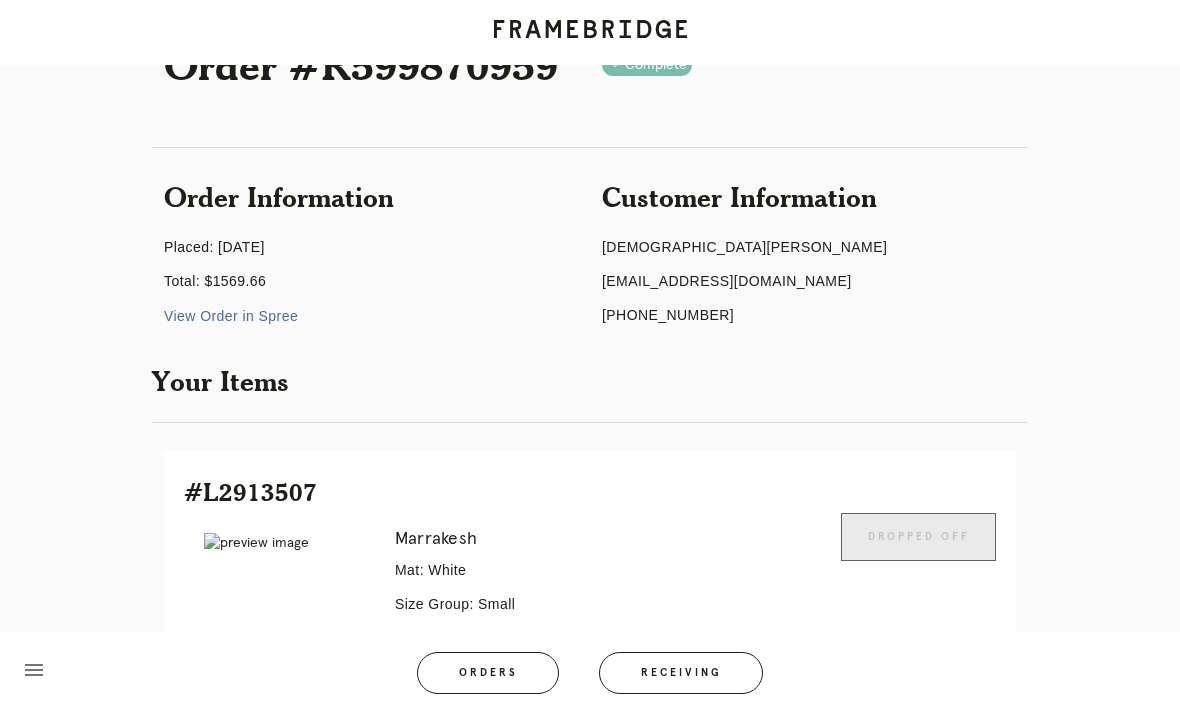 click on "Receiving" at bounding box center (681, 673) 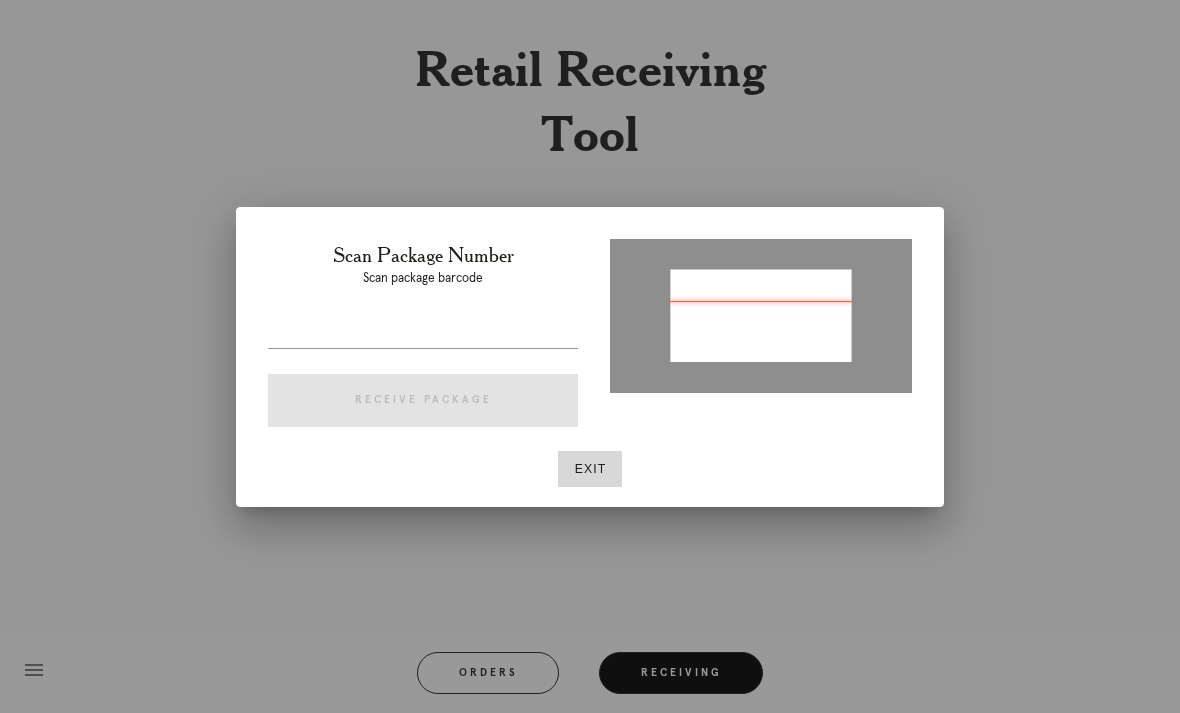 type on "66168411842834" 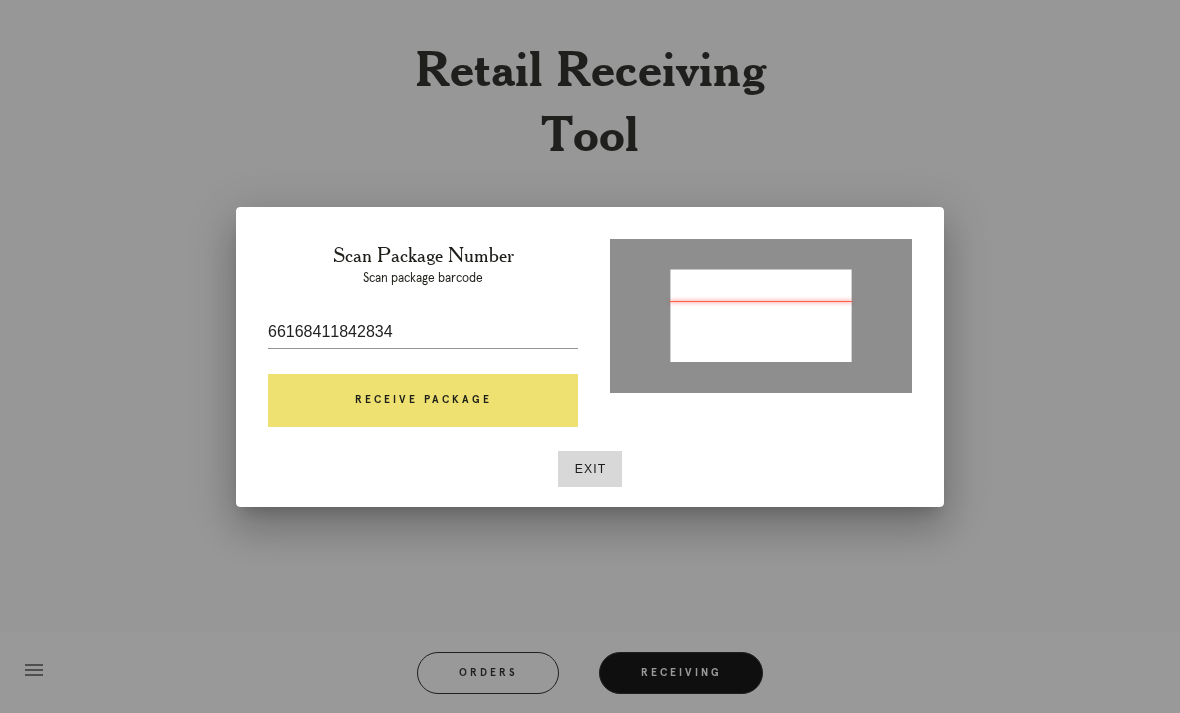 click on "Receive Package" at bounding box center [423, 401] 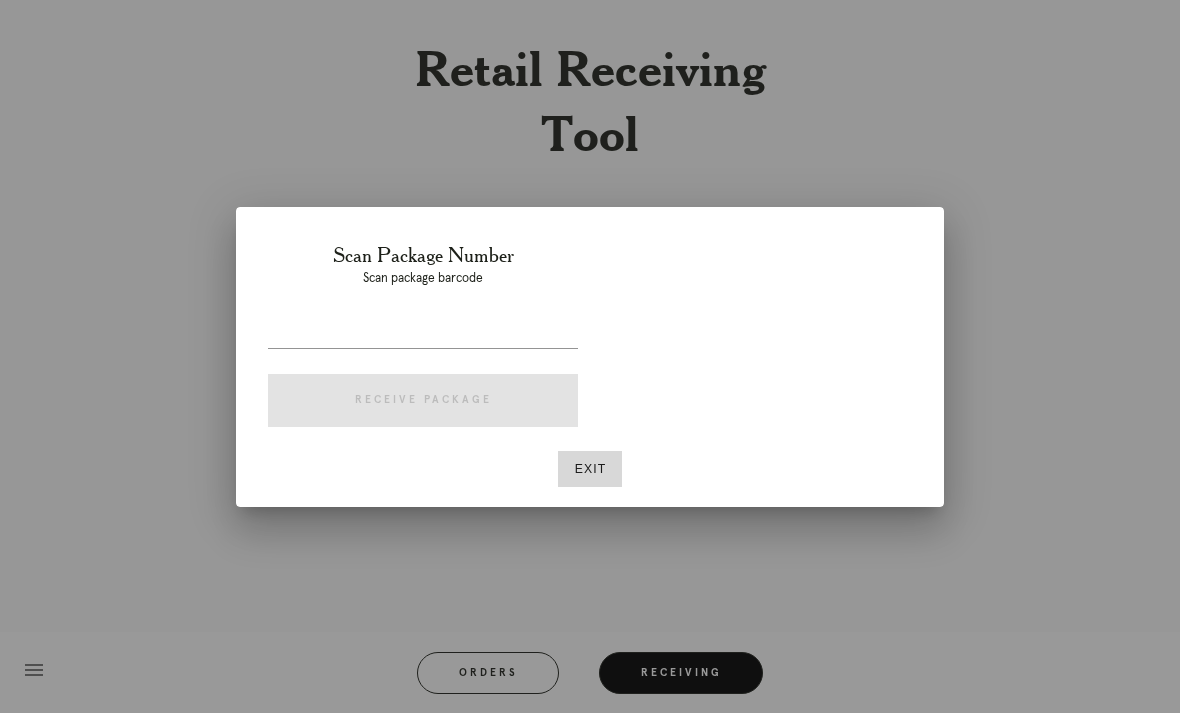 scroll, scrollTop: 64, scrollLeft: 0, axis: vertical 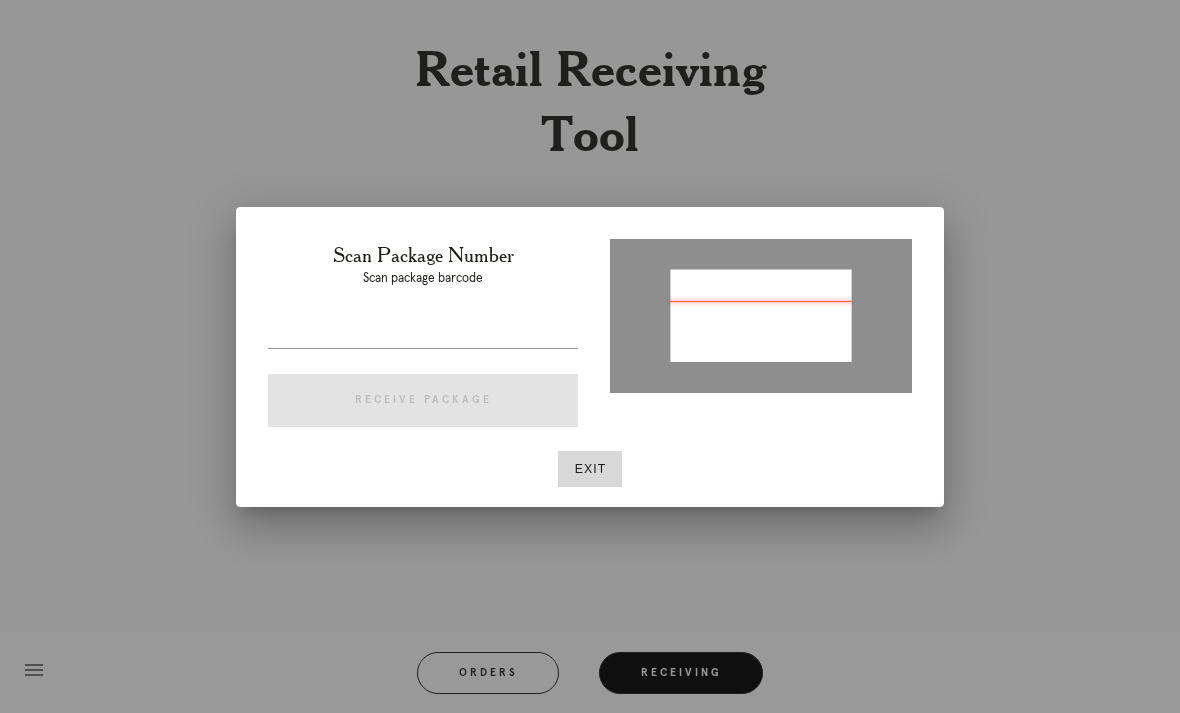 type on "P296685854485832" 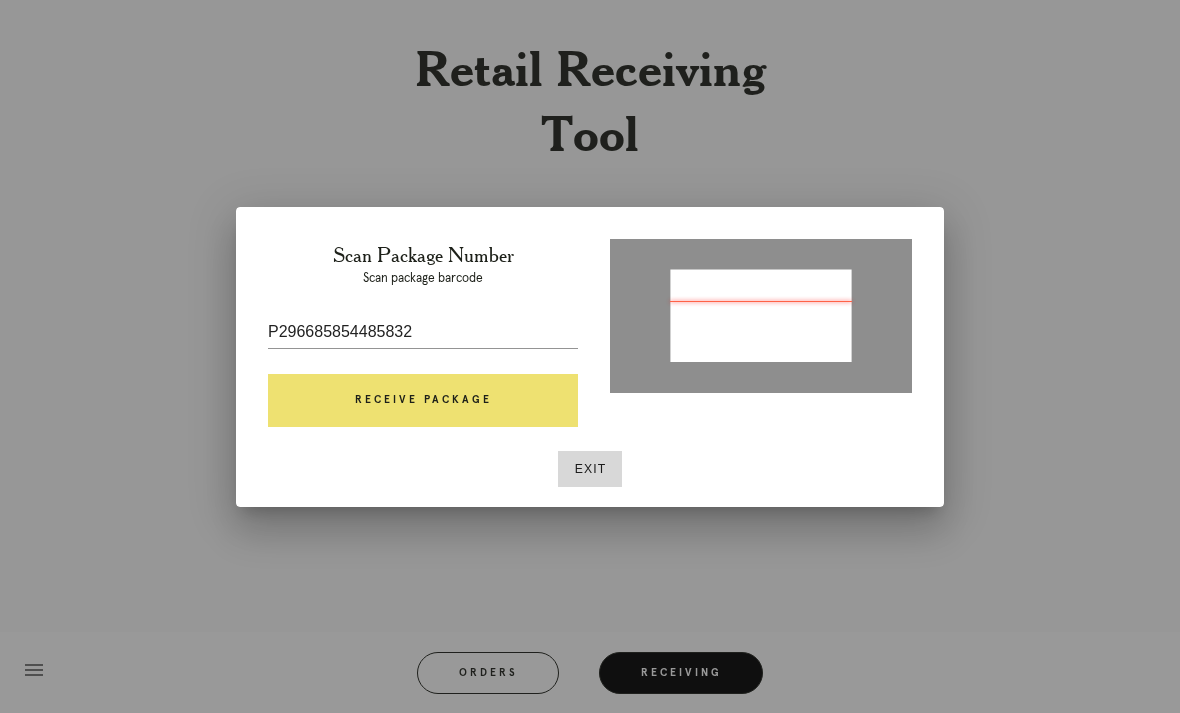 click on "Receive Package" at bounding box center (423, 401) 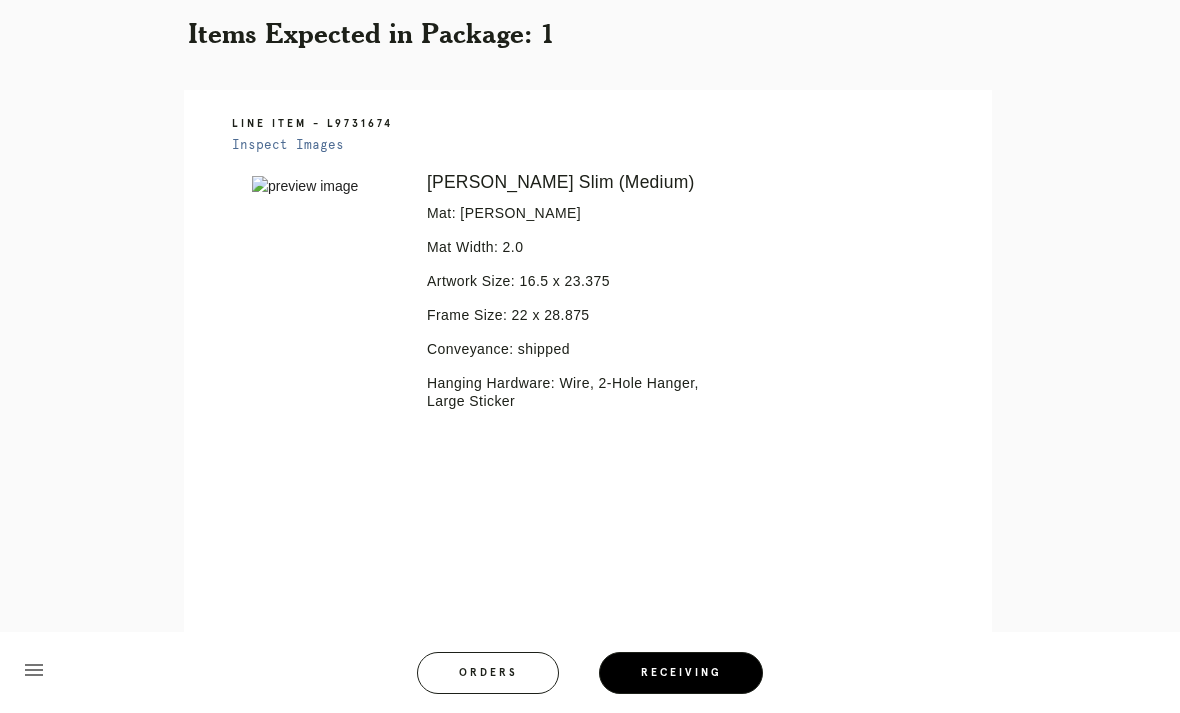 scroll, scrollTop: 0, scrollLeft: 0, axis: both 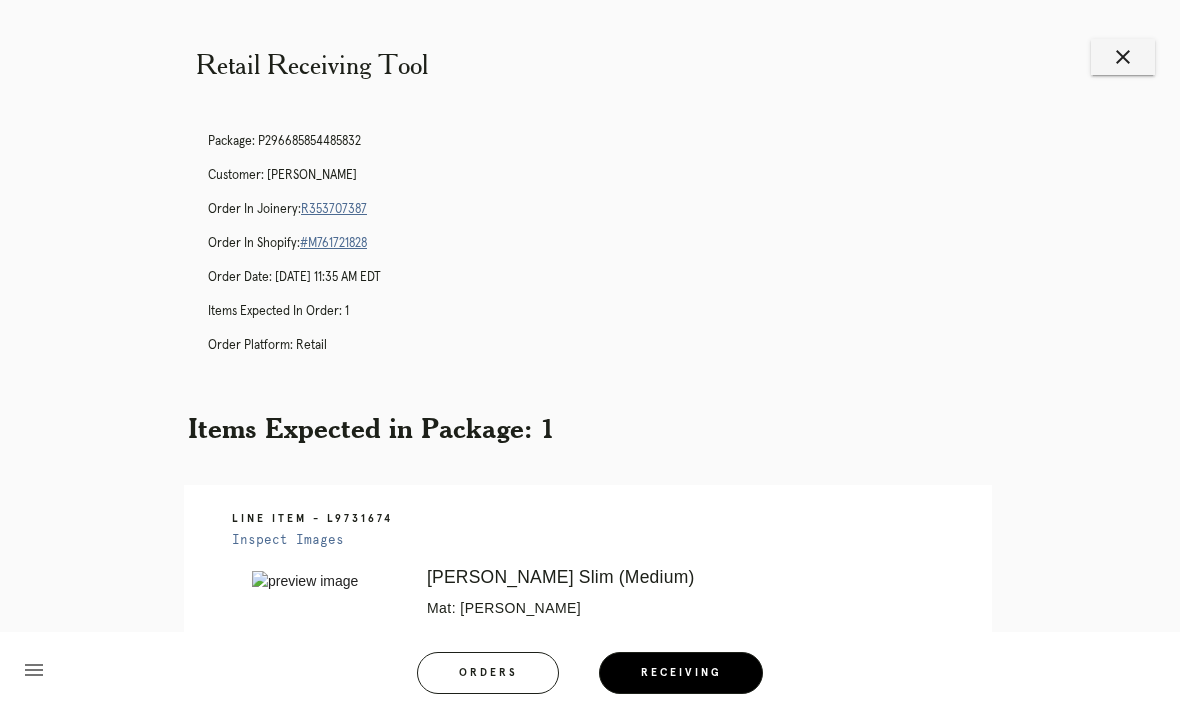 click on "Package: P296685854485832   Customer: Joey Marcus
Order in Joinery:
R353707387
Order in Shopify:
#M761721828
Order Date:
06/26/2025 11:35 AM EDT
Items Expected in Order: 1   Order Platform: retail" at bounding box center [610, 252] 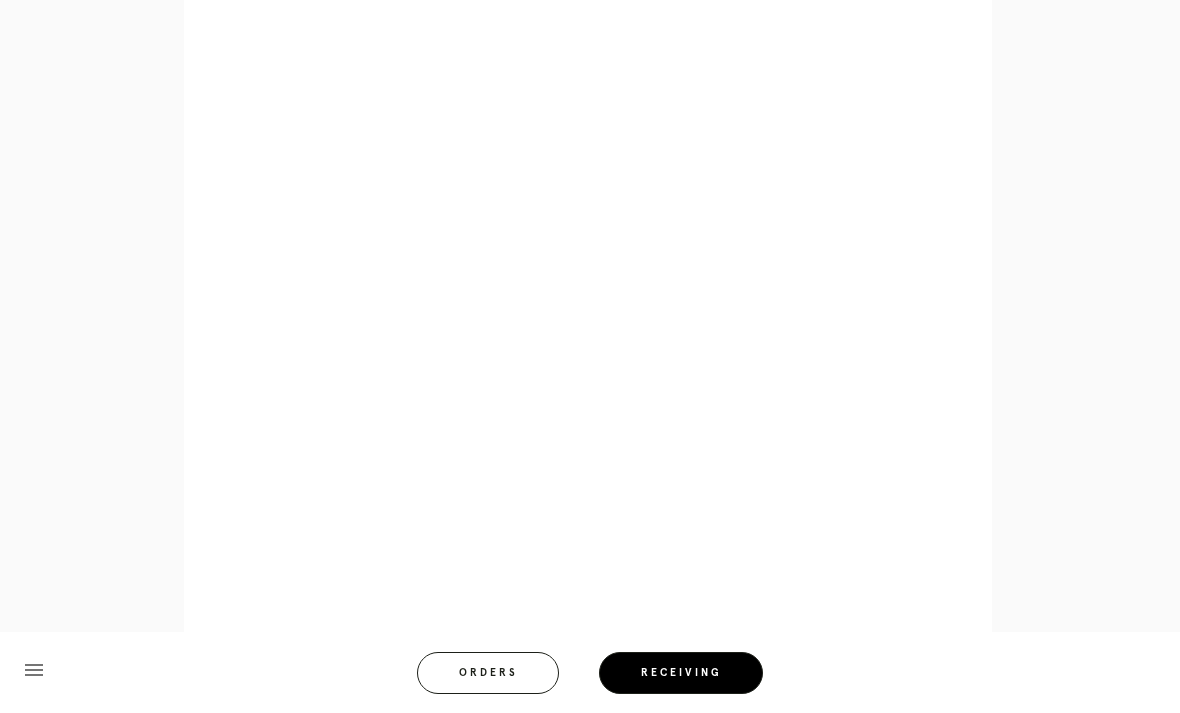 scroll, scrollTop: 852, scrollLeft: 0, axis: vertical 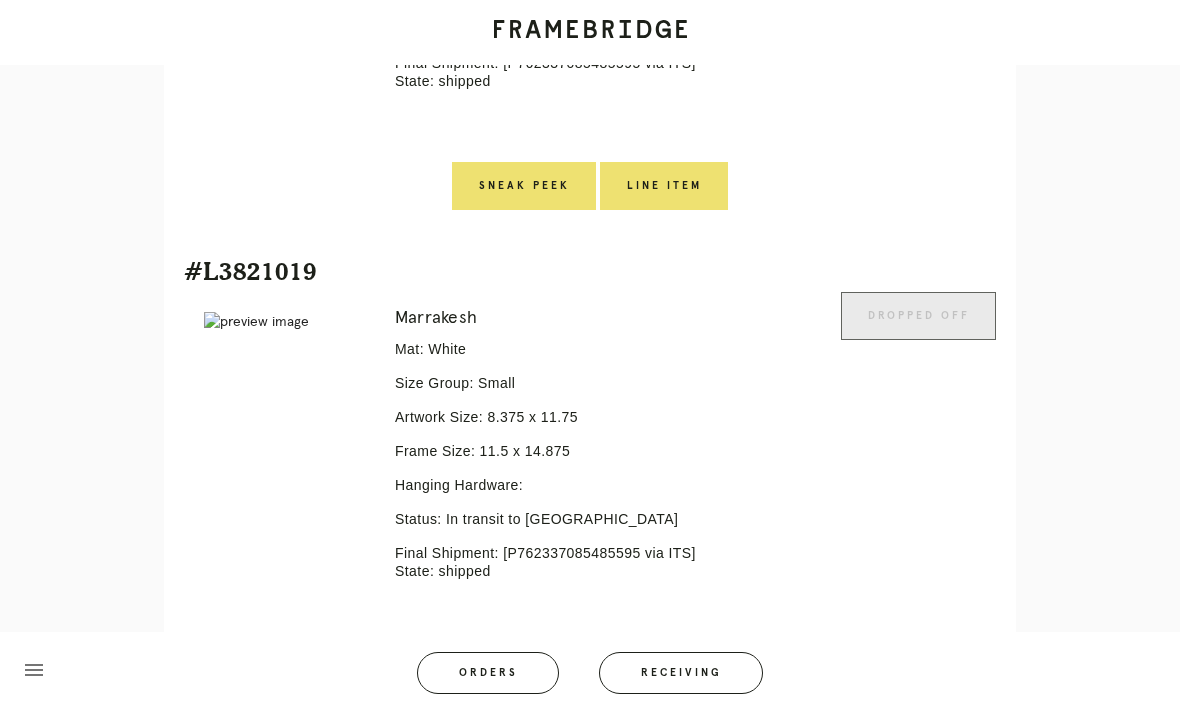 click at bounding box center [783, 472] 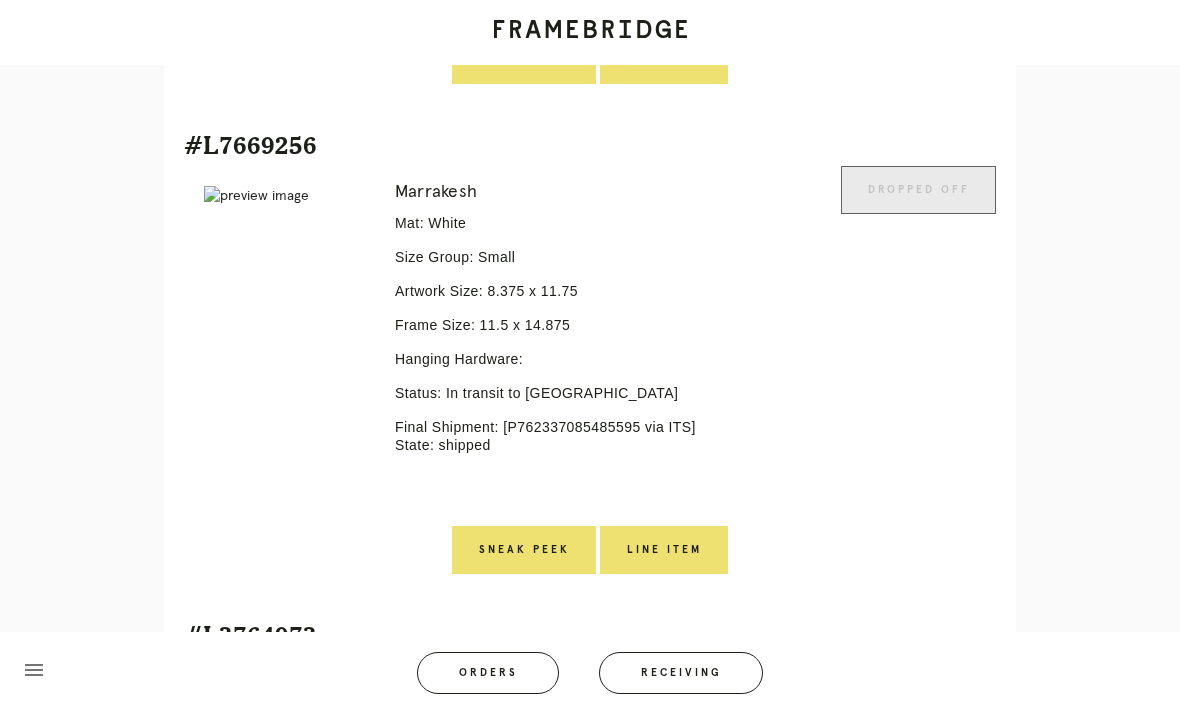 scroll, scrollTop: 2878, scrollLeft: 0, axis: vertical 